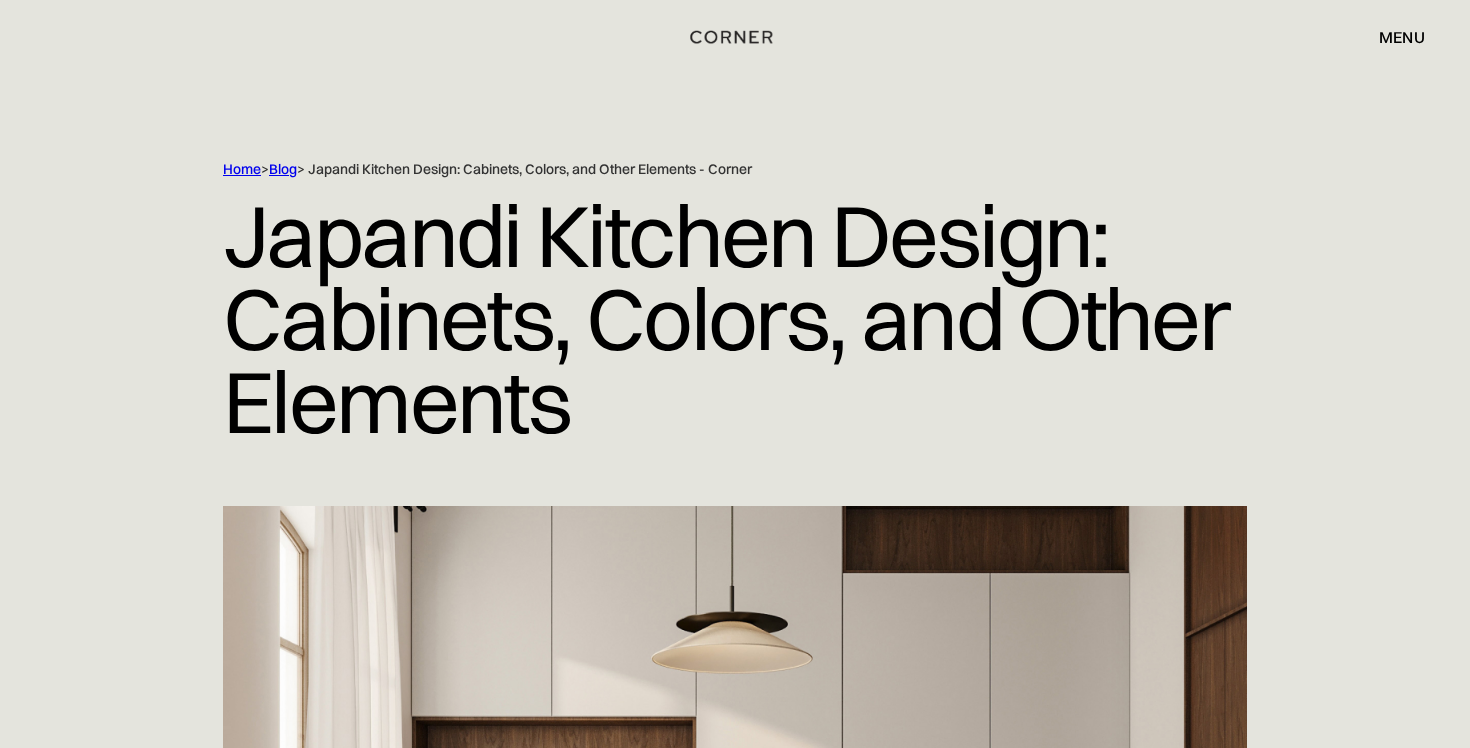 scroll, scrollTop: 0, scrollLeft: 0, axis: both 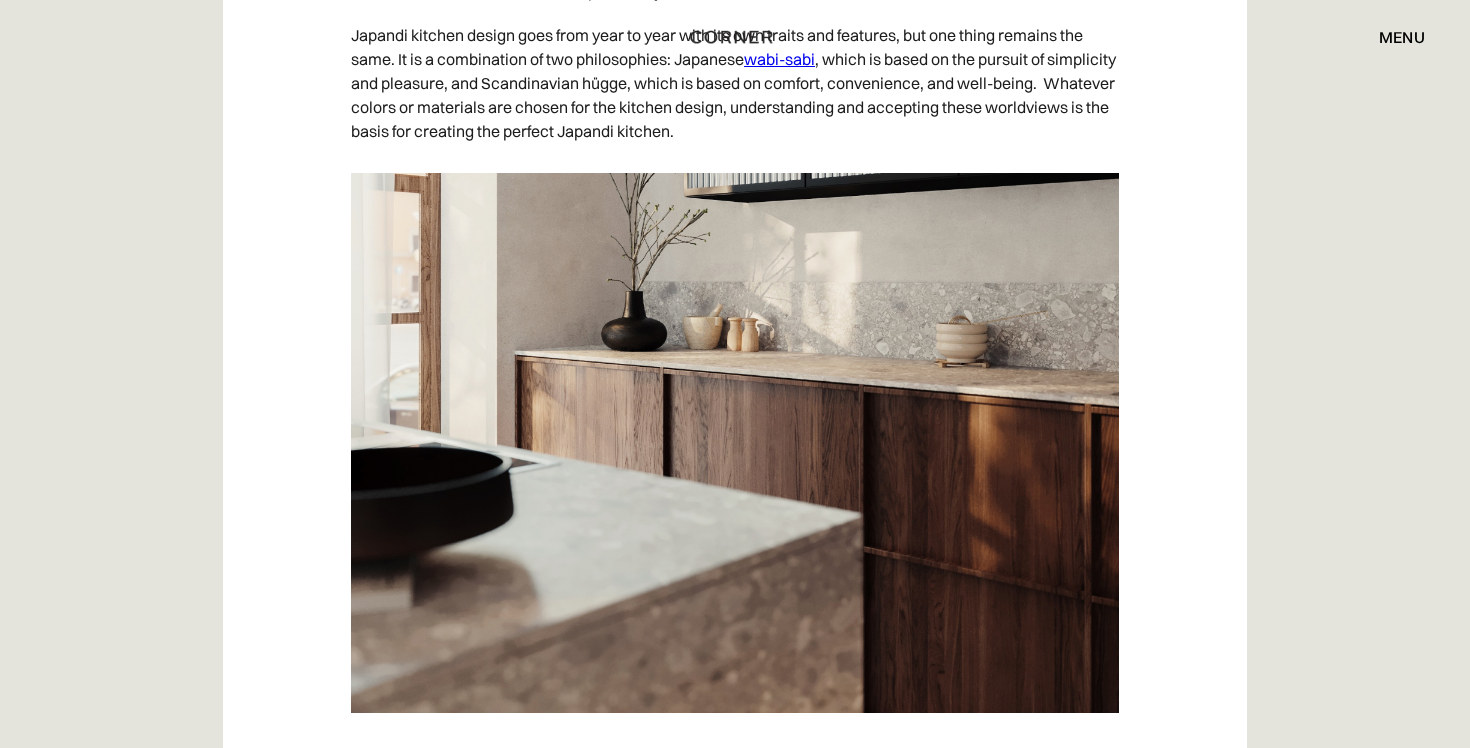 click on "wabi-sabi" at bounding box center [779, 59] 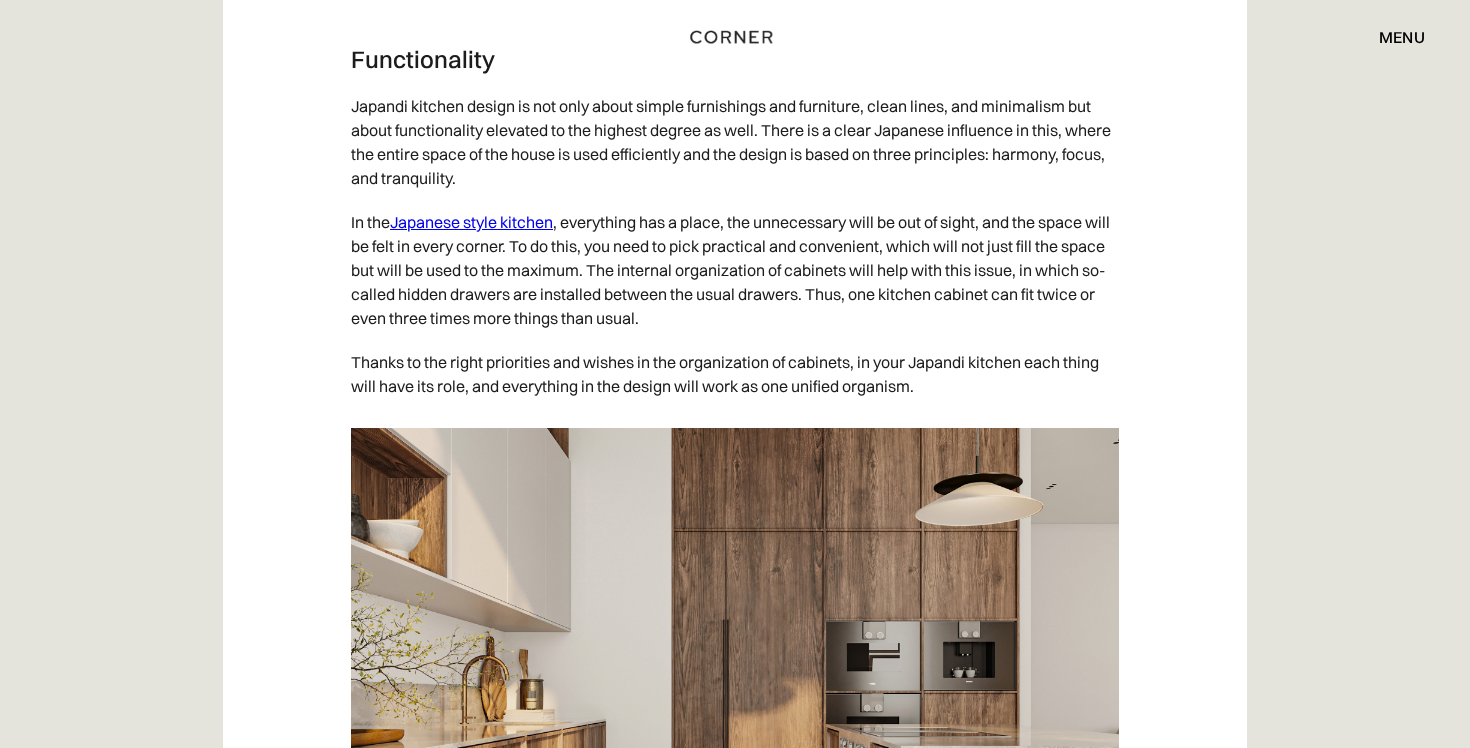 scroll, scrollTop: 4263, scrollLeft: 0, axis: vertical 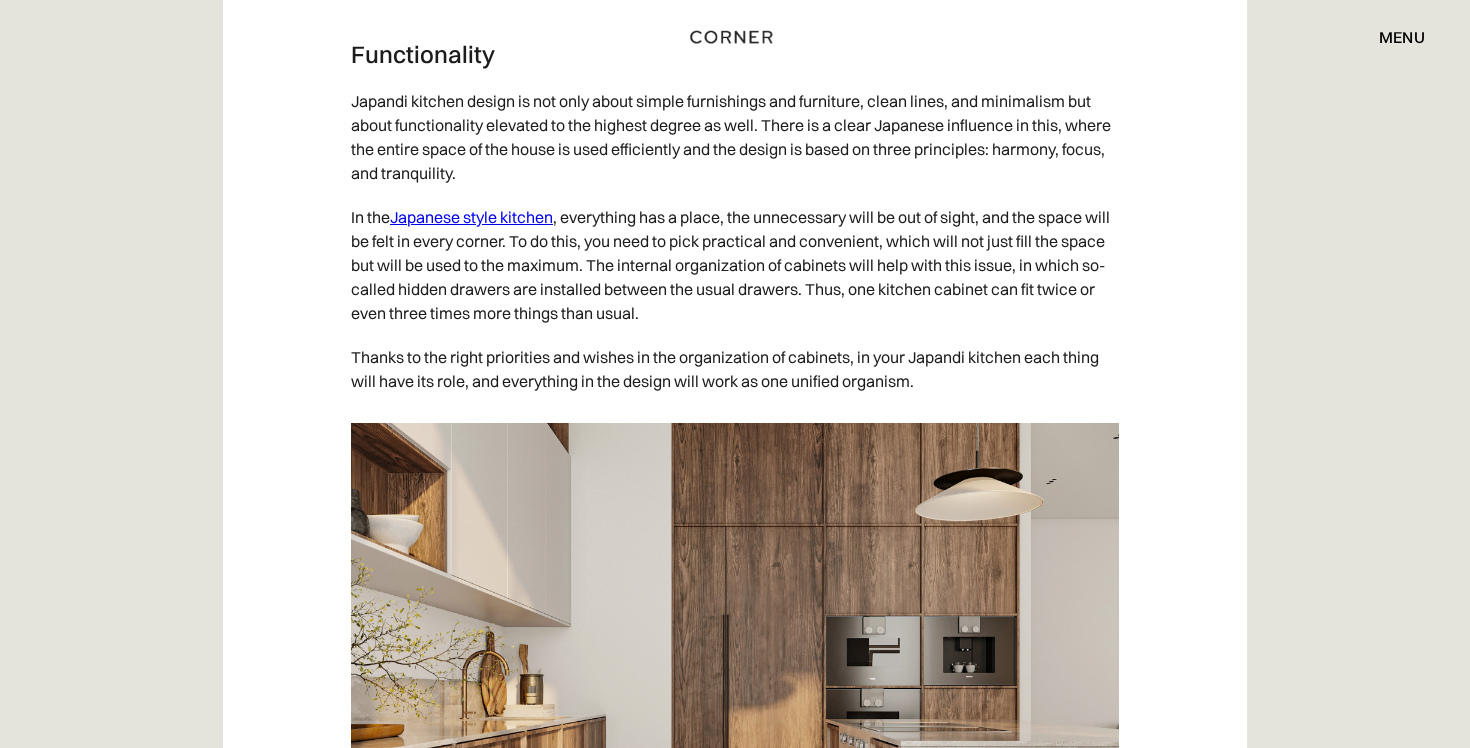 click on "Japanese style kitchen" at bounding box center [471, 217] 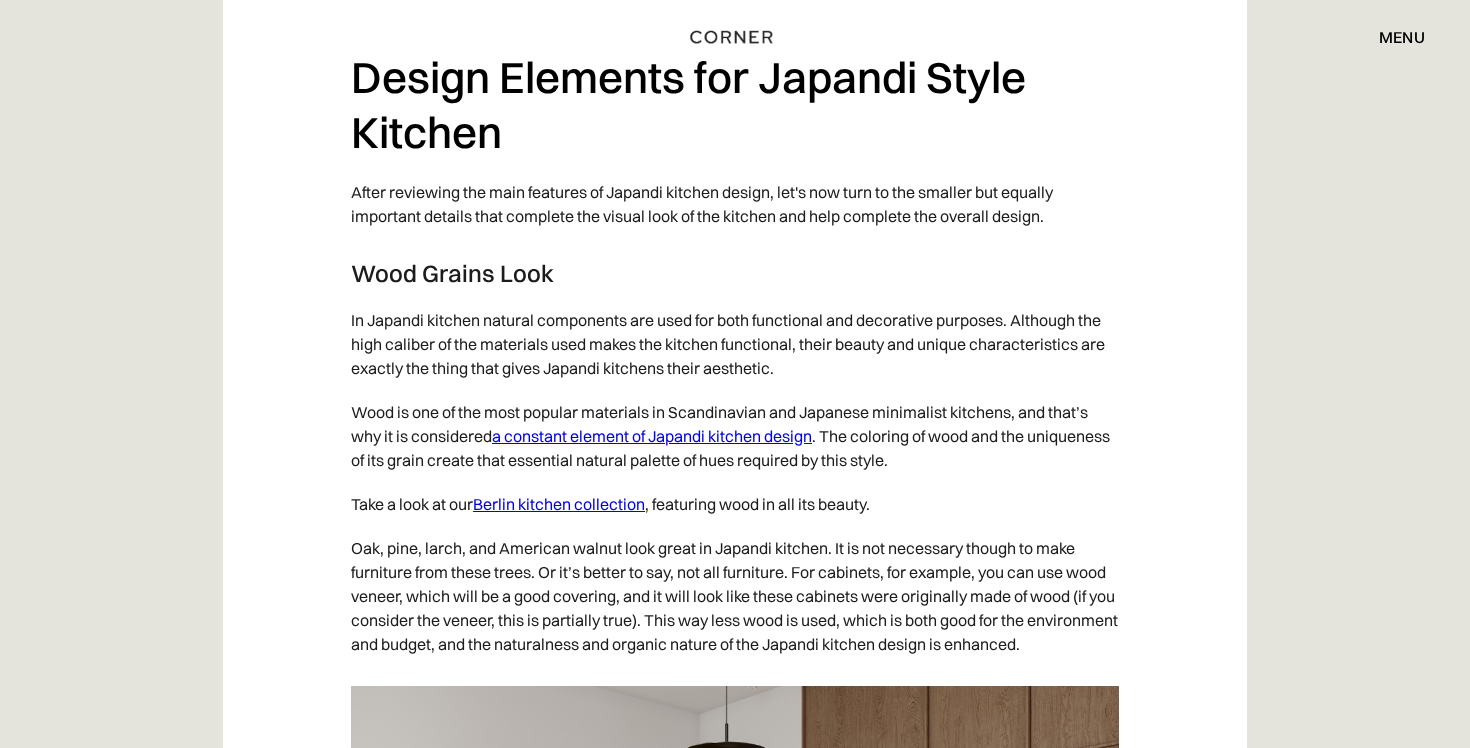 scroll, scrollTop: 6721, scrollLeft: 0, axis: vertical 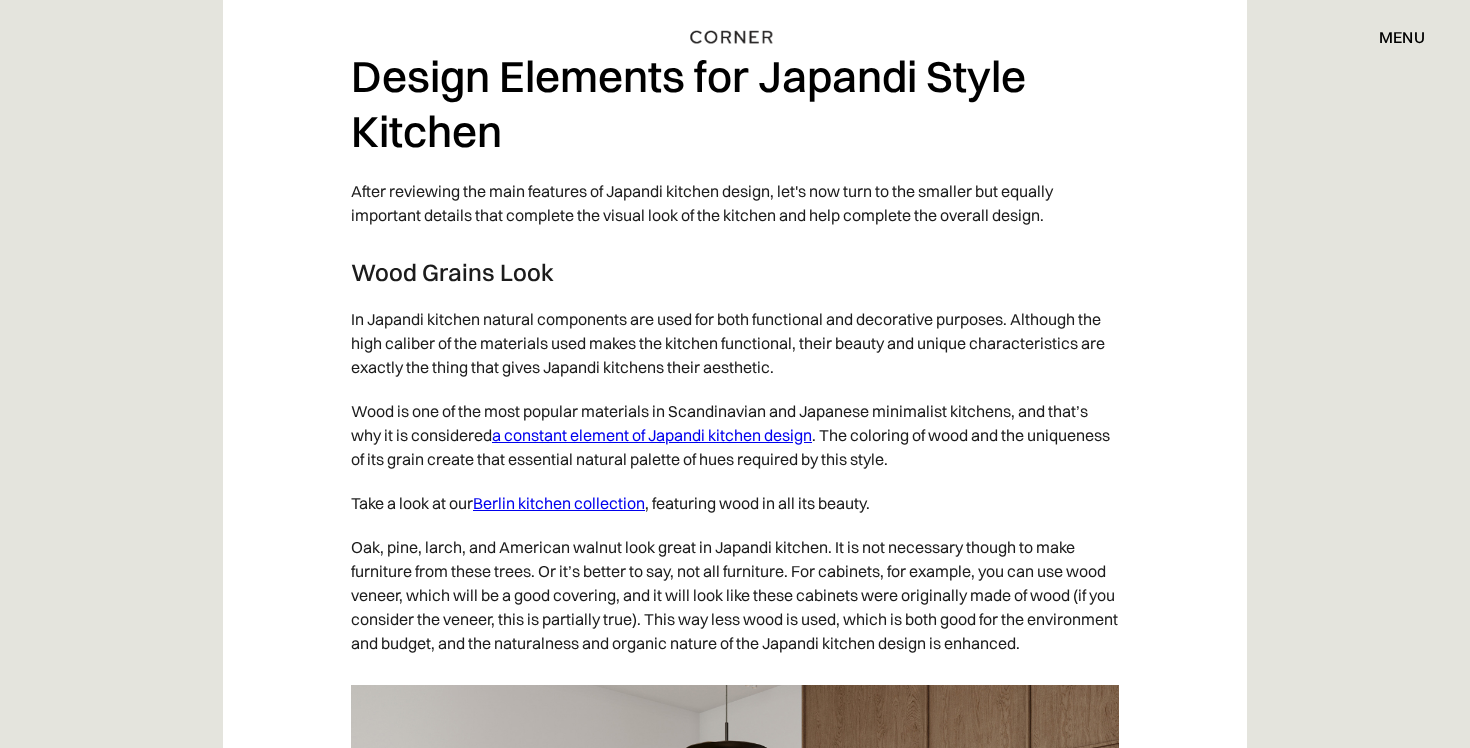 click on "a constant element of Japandi kitchen design" at bounding box center [652, 435] 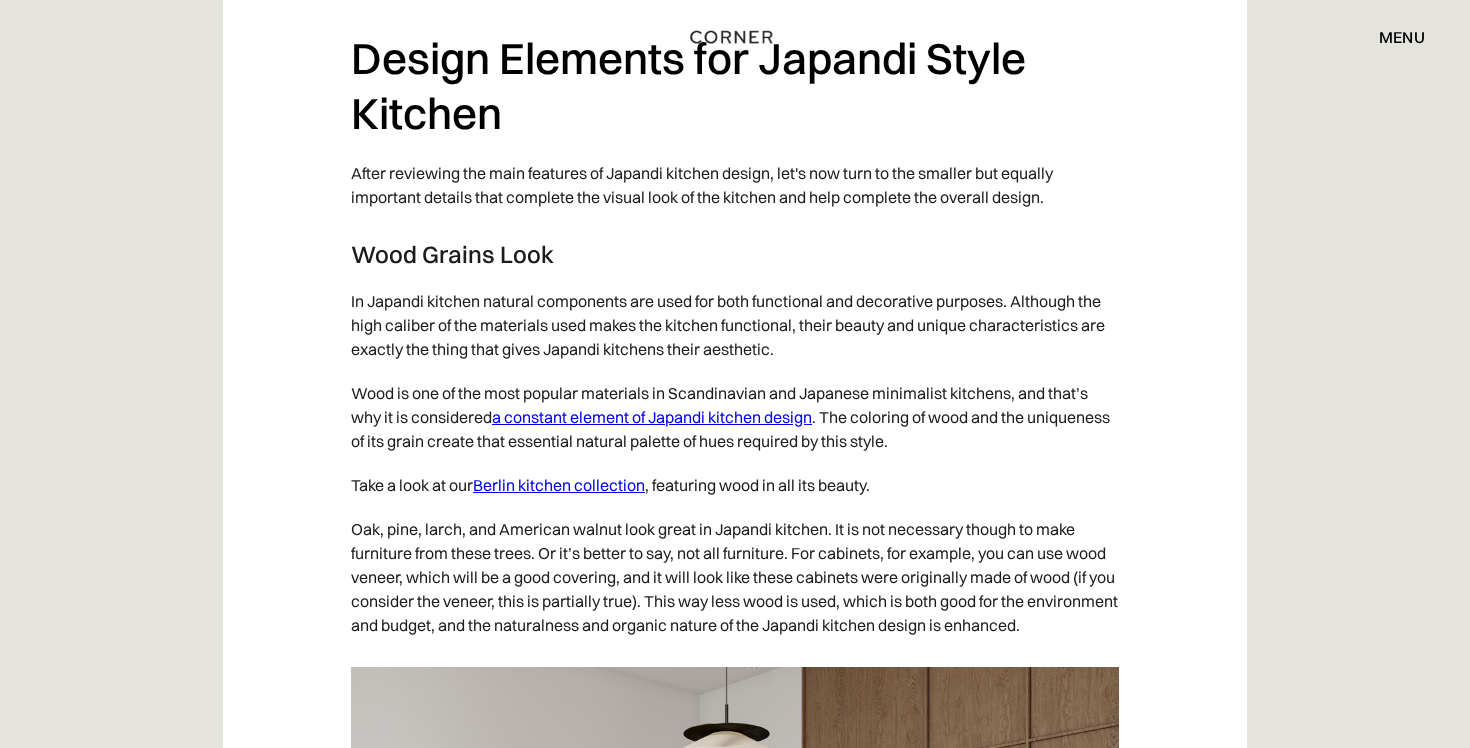 scroll, scrollTop: 6745, scrollLeft: 0, axis: vertical 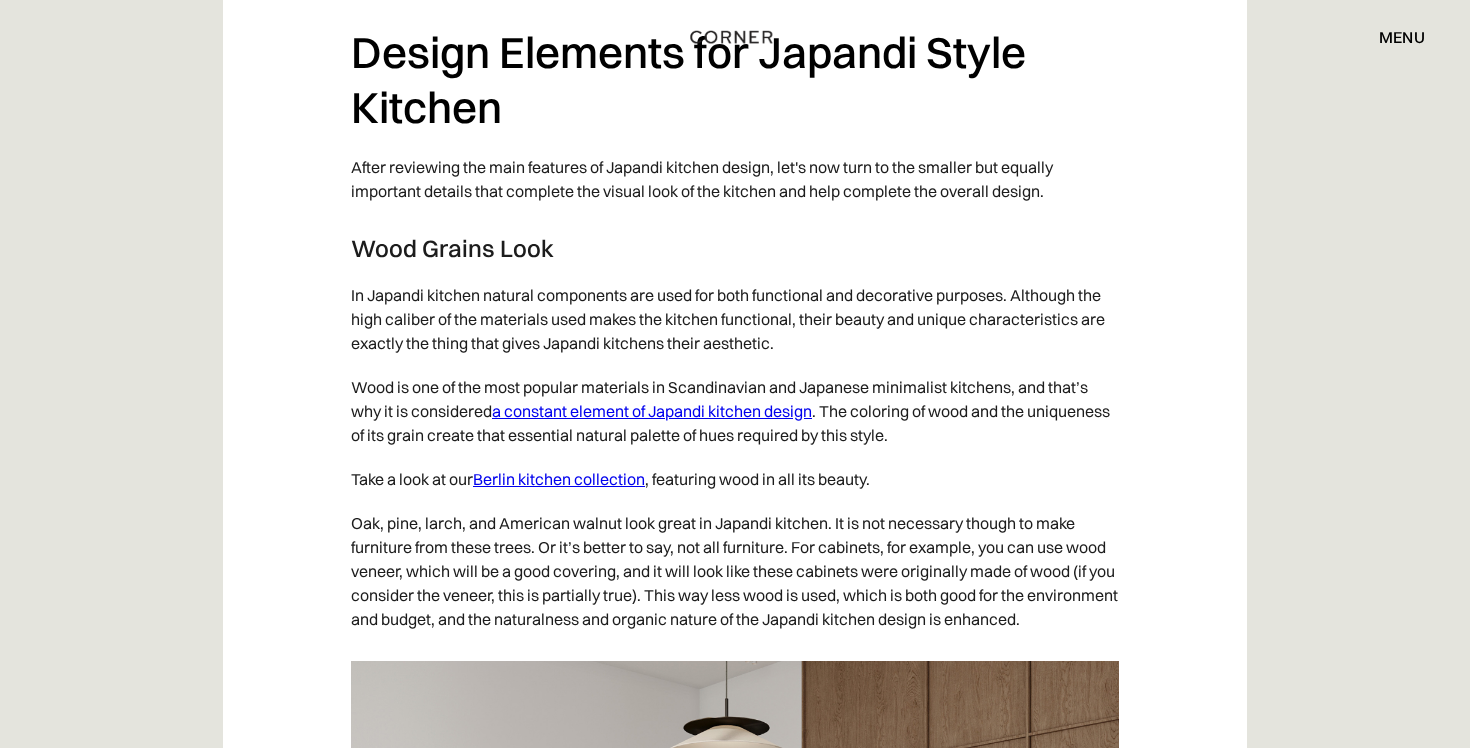 click on "Berlin kitchen collection" at bounding box center [559, 479] 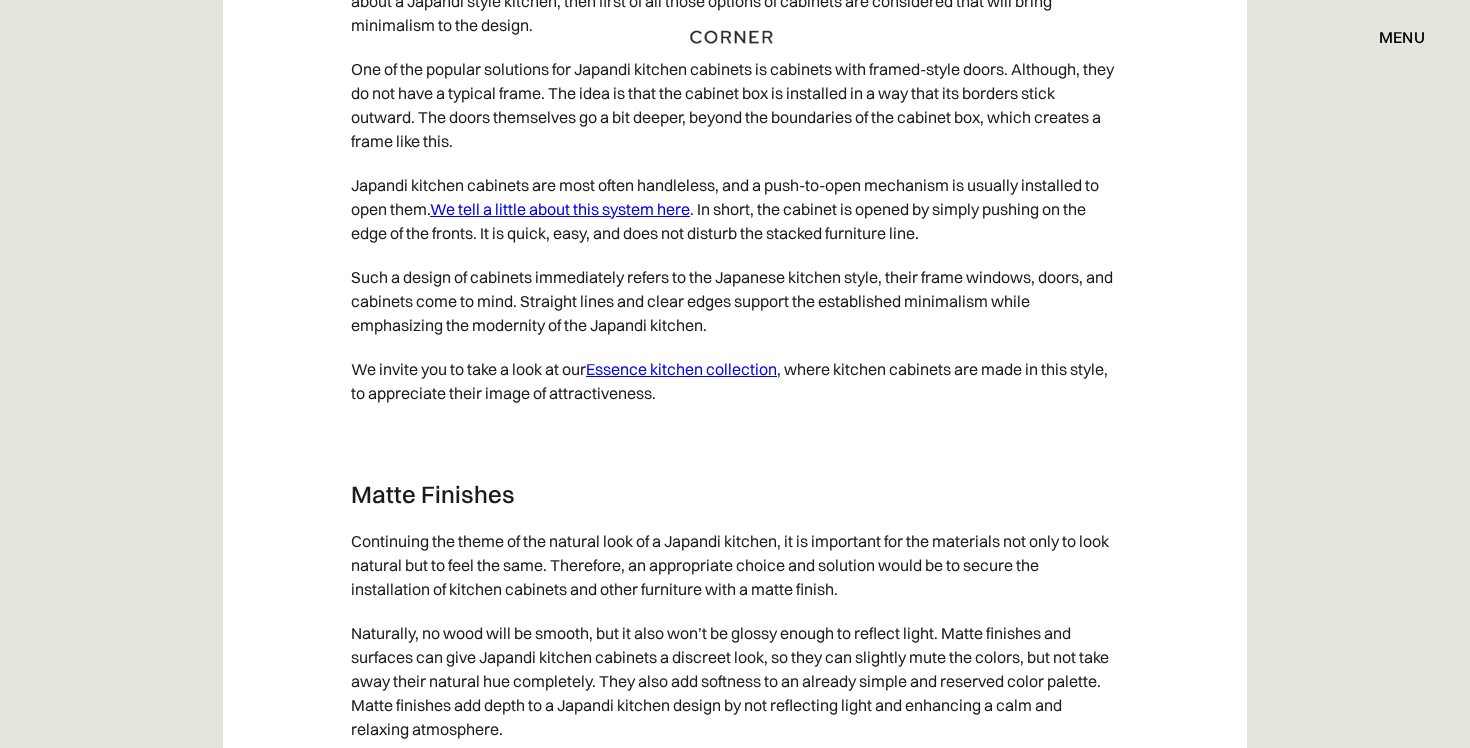 scroll, scrollTop: 8116, scrollLeft: 0, axis: vertical 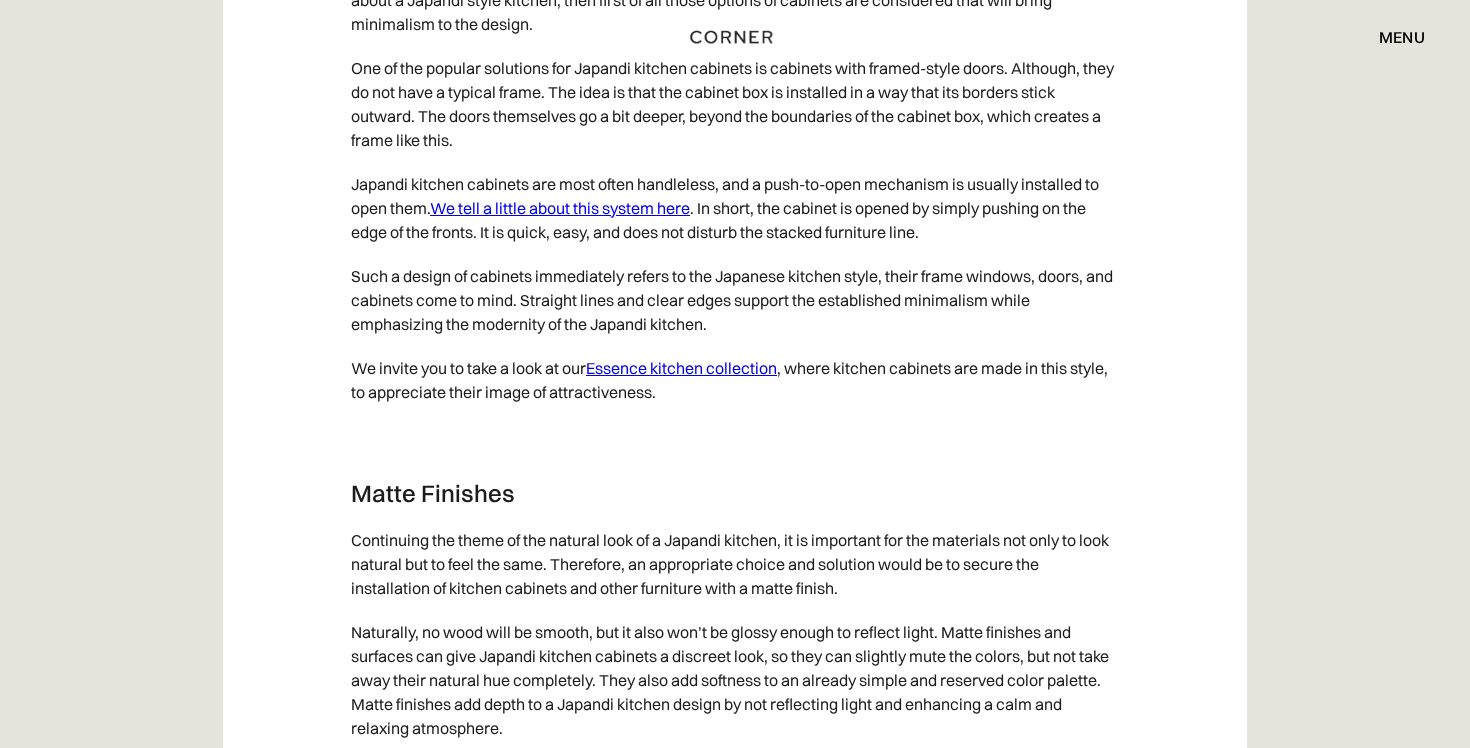 click on "Essence kitchen collection" at bounding box center (681, 368) 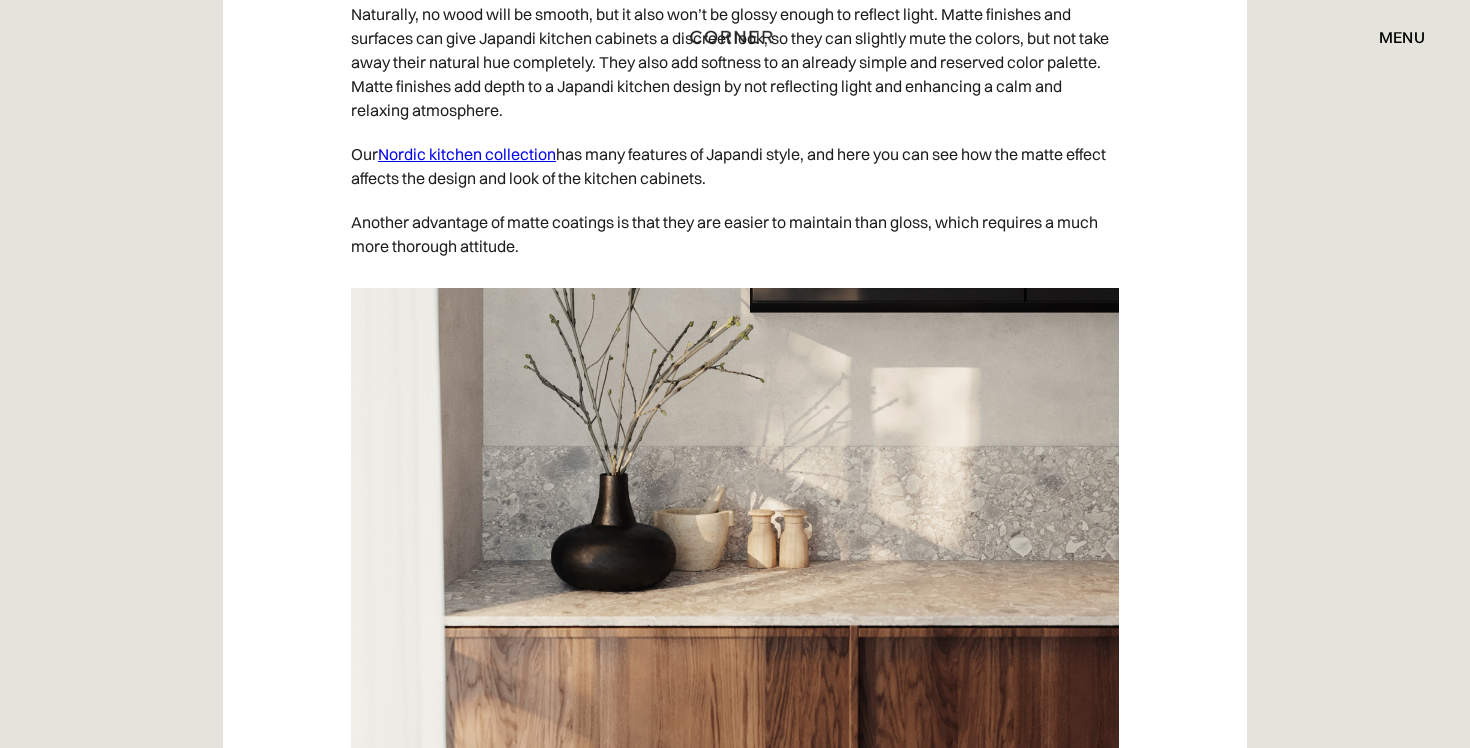 scroll, scrollTop: 8736, scrollLeft: 0, axis: vertical 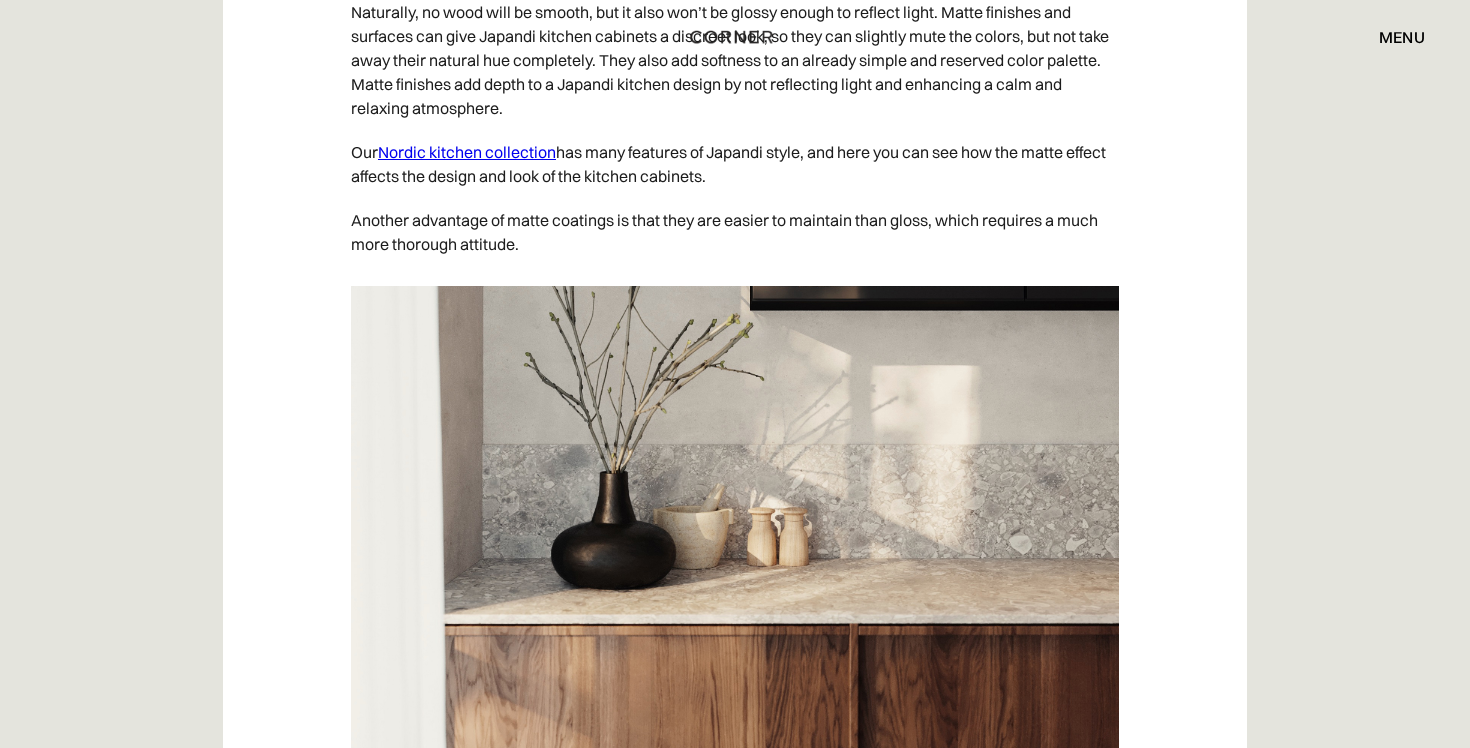 click on "Nordic kitchen collection" at bounding box center (467, 152) 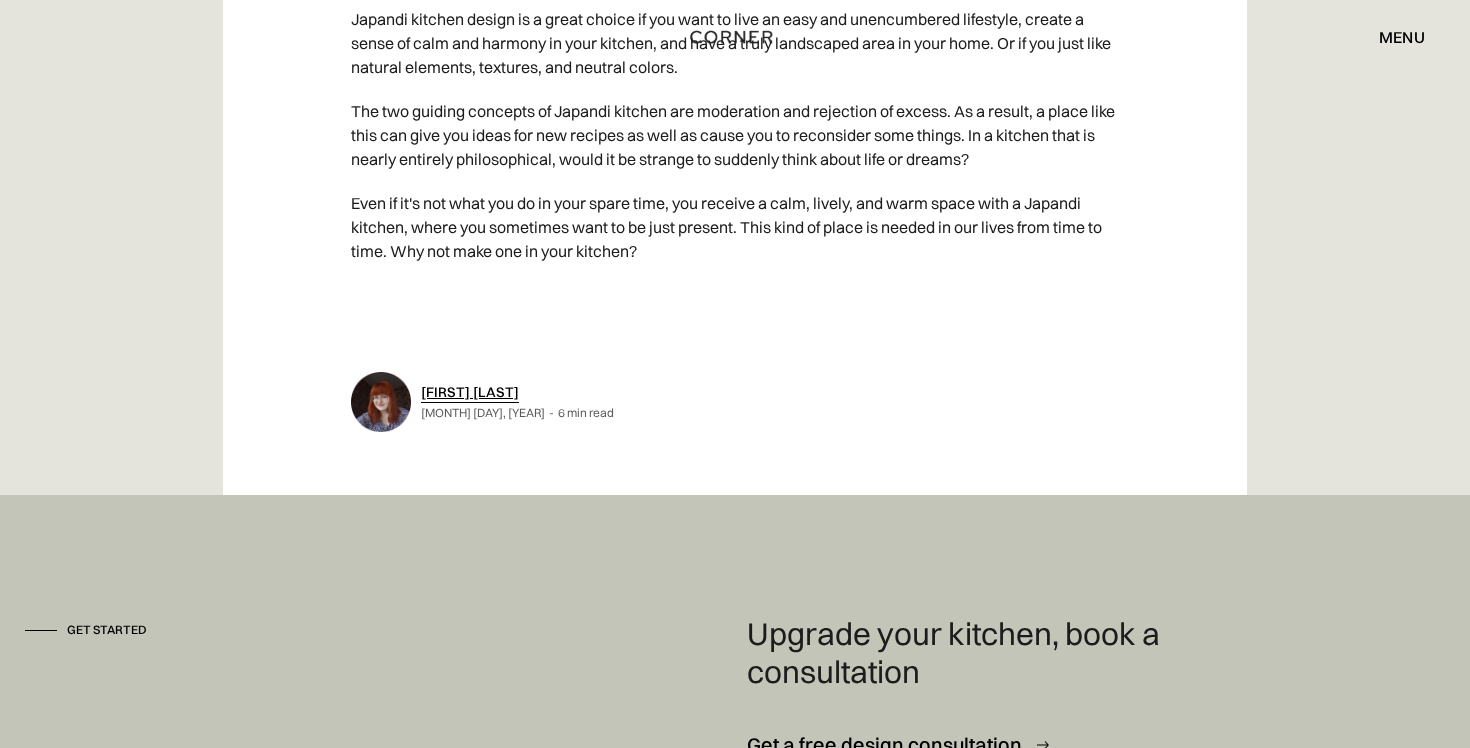 scroll, scrollTop: 10214, scrollLeft: 0, axis: vertical 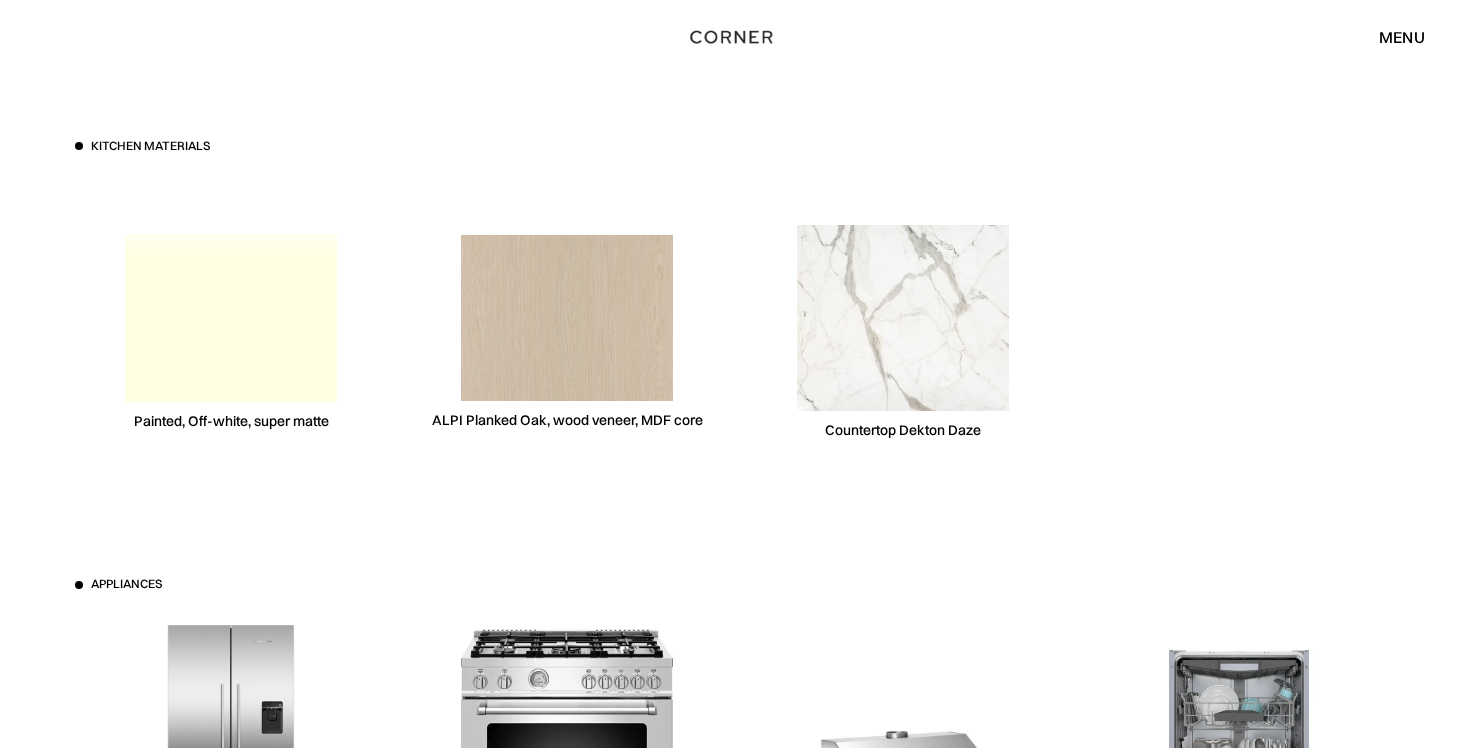 click on "ALPI Planked Oak, wood veneer, MDF core" at bounding box center [567, 420] 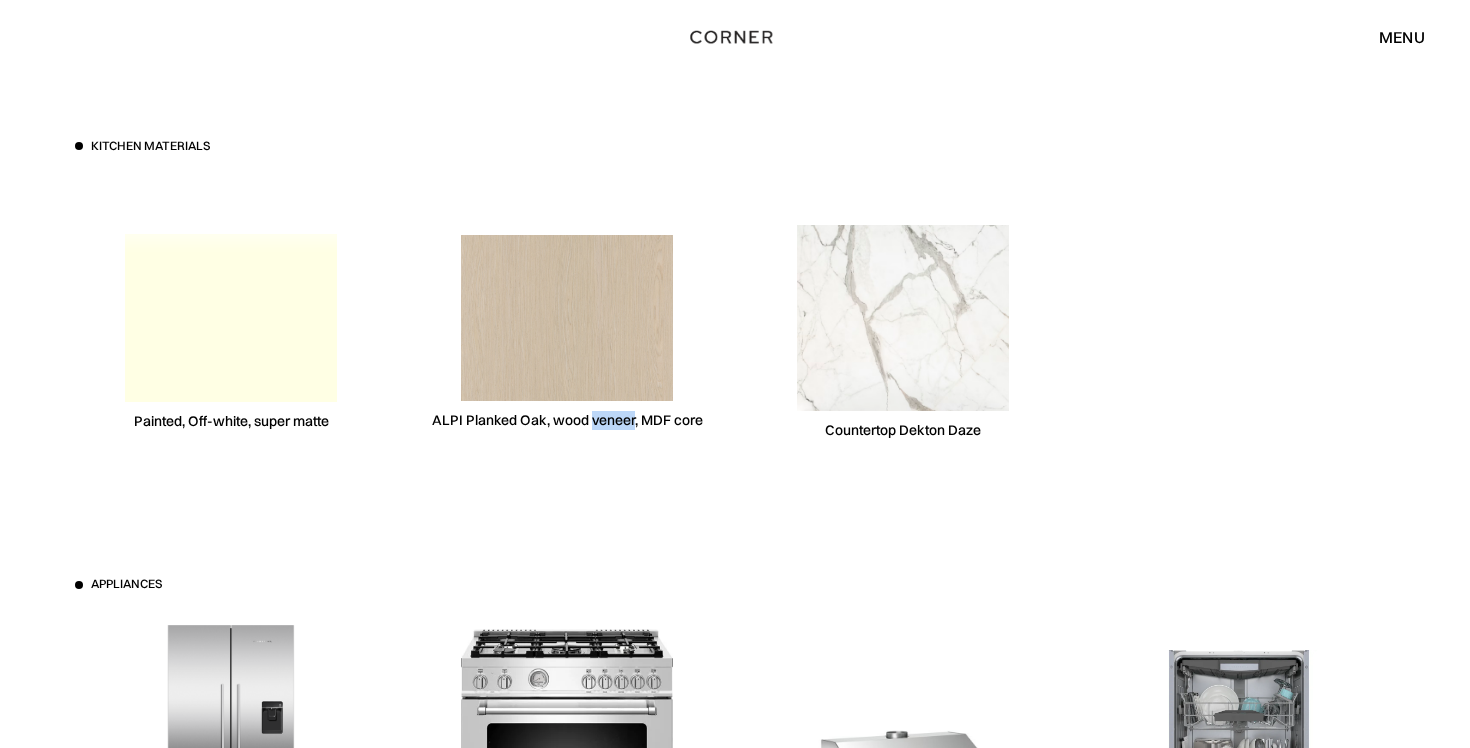 click on "ALPI Planked Oak, wood veneer, MDF core" at bounding box center (567, 420) 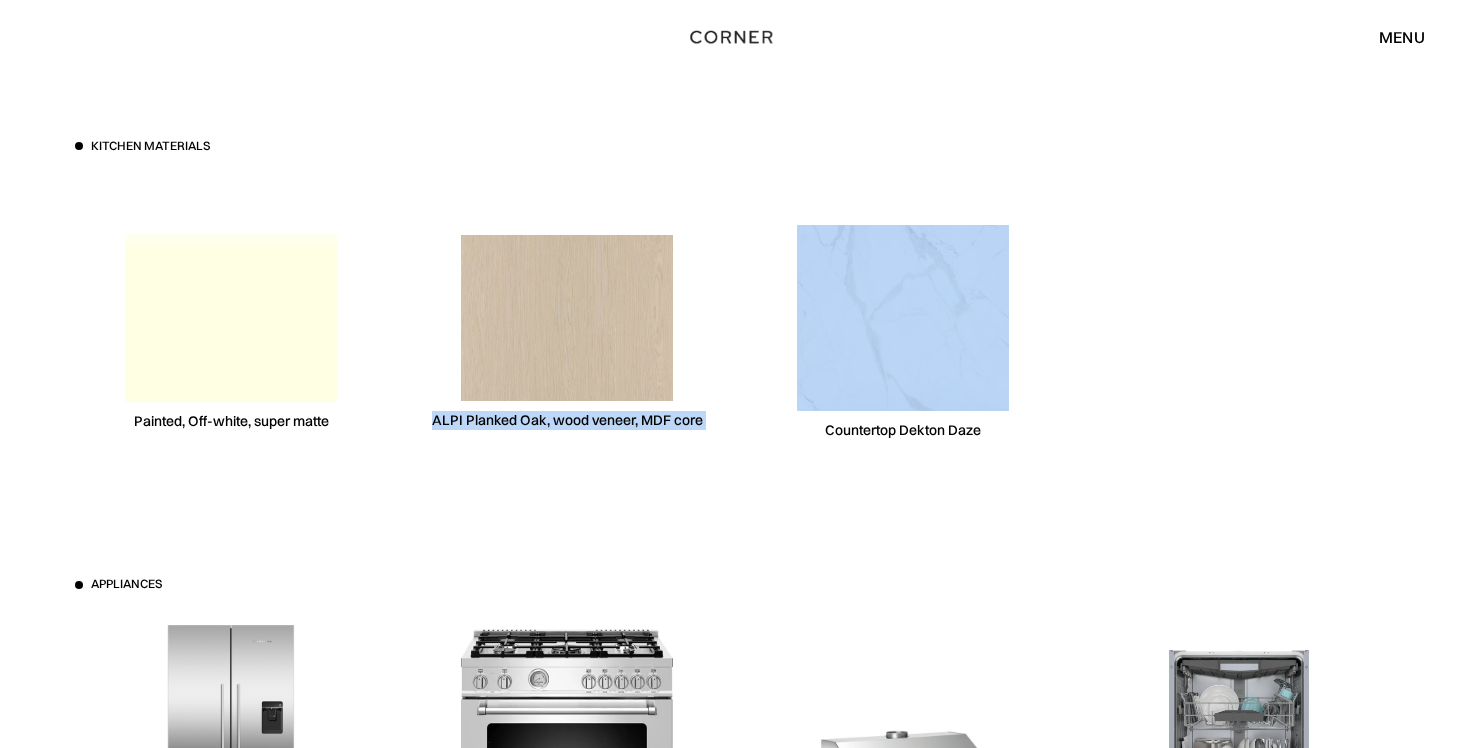 click on "ALPI Planked Oak, wood veneer, MDF core" at bounding box center (567, 420) 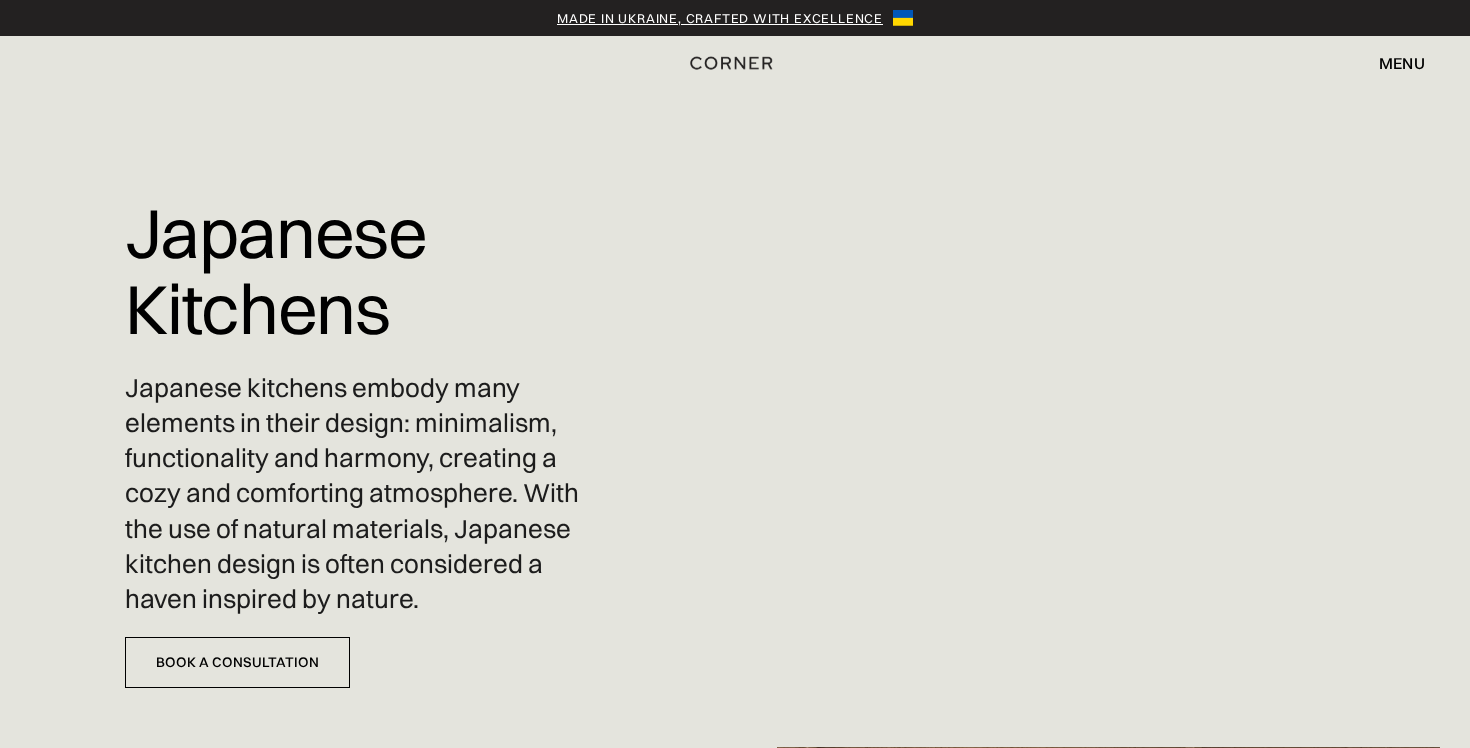 scroll, scrollTop: 0, scrollLeft: 0, axis: both 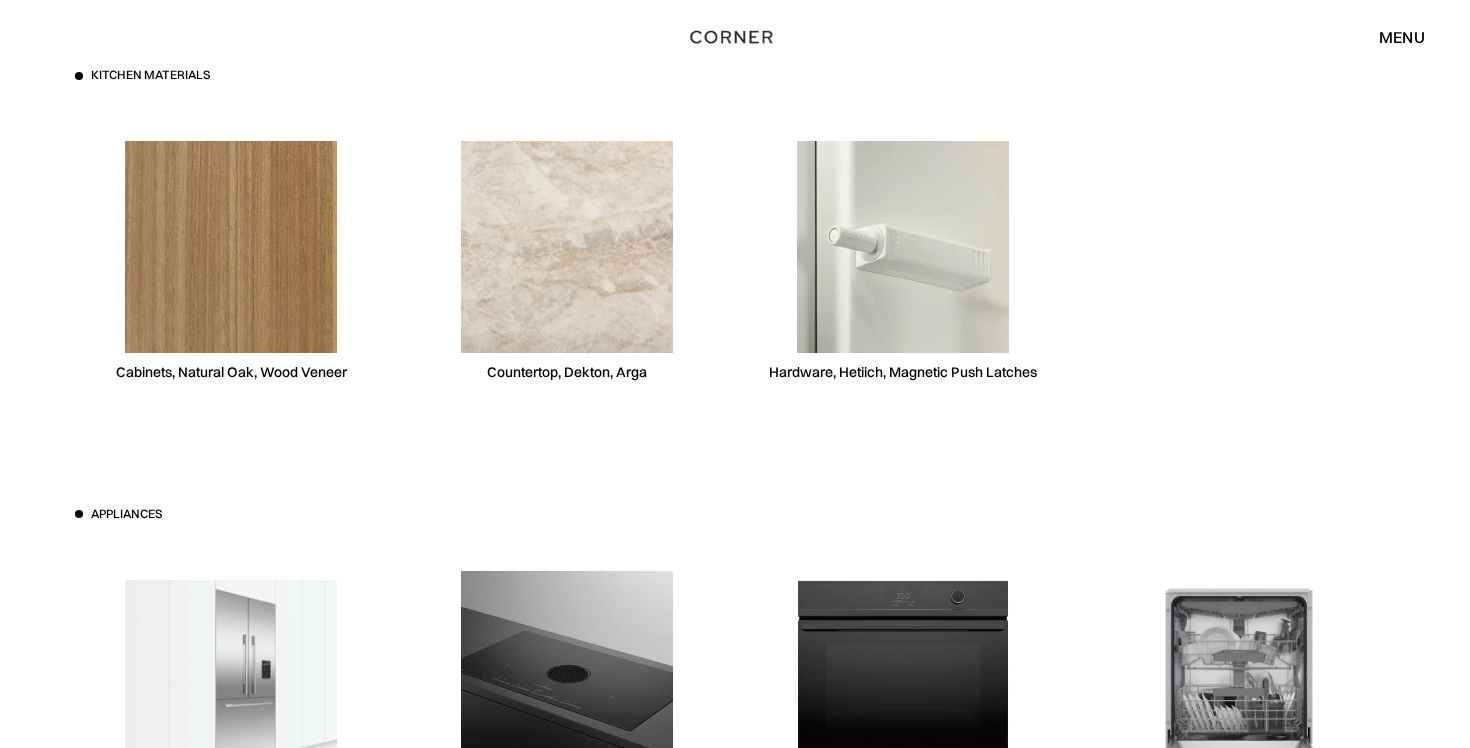 click on "Cabinets, Natural Oak, Wood Veneer" at bounding box center [231, 372] 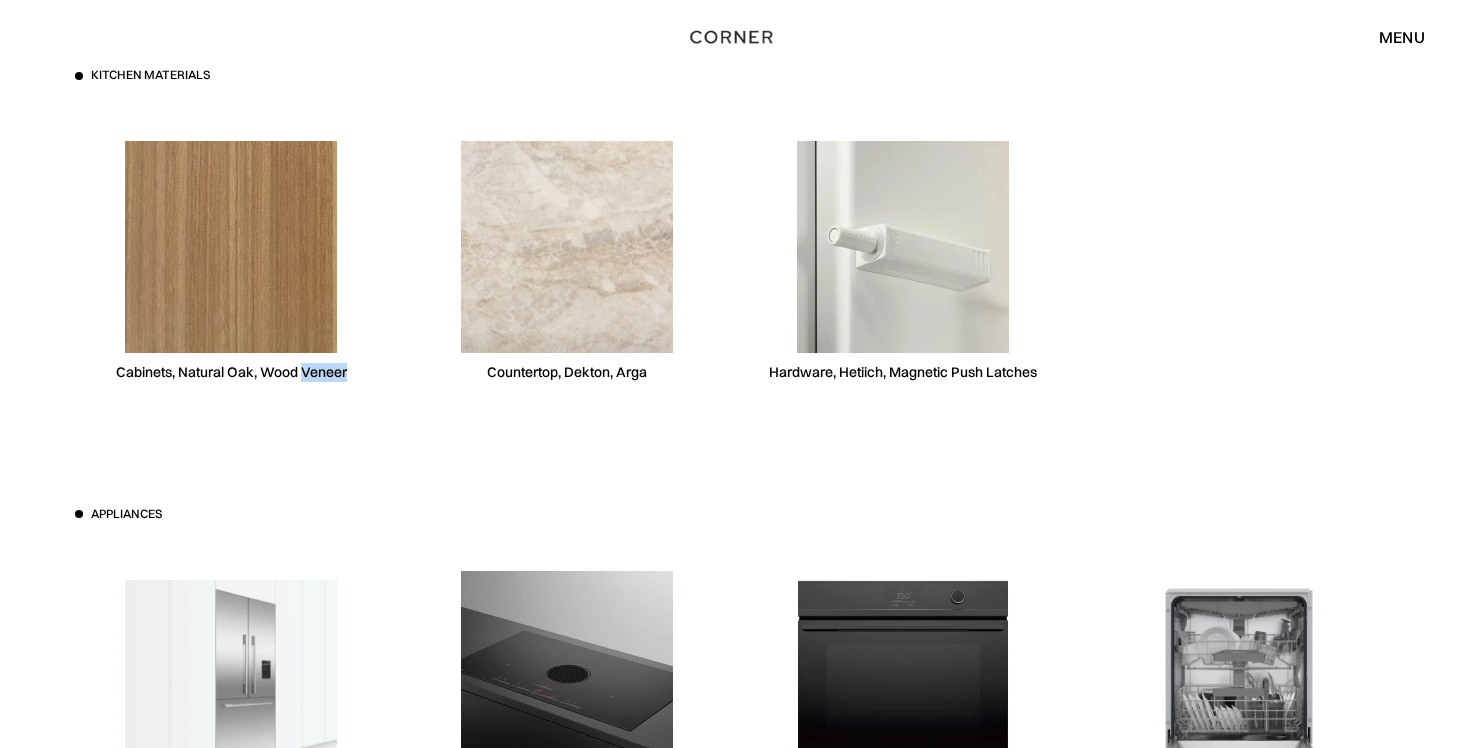 click on "Cabinets, Natural Oak, Wood Veneer" at bounding box center (231, 372) 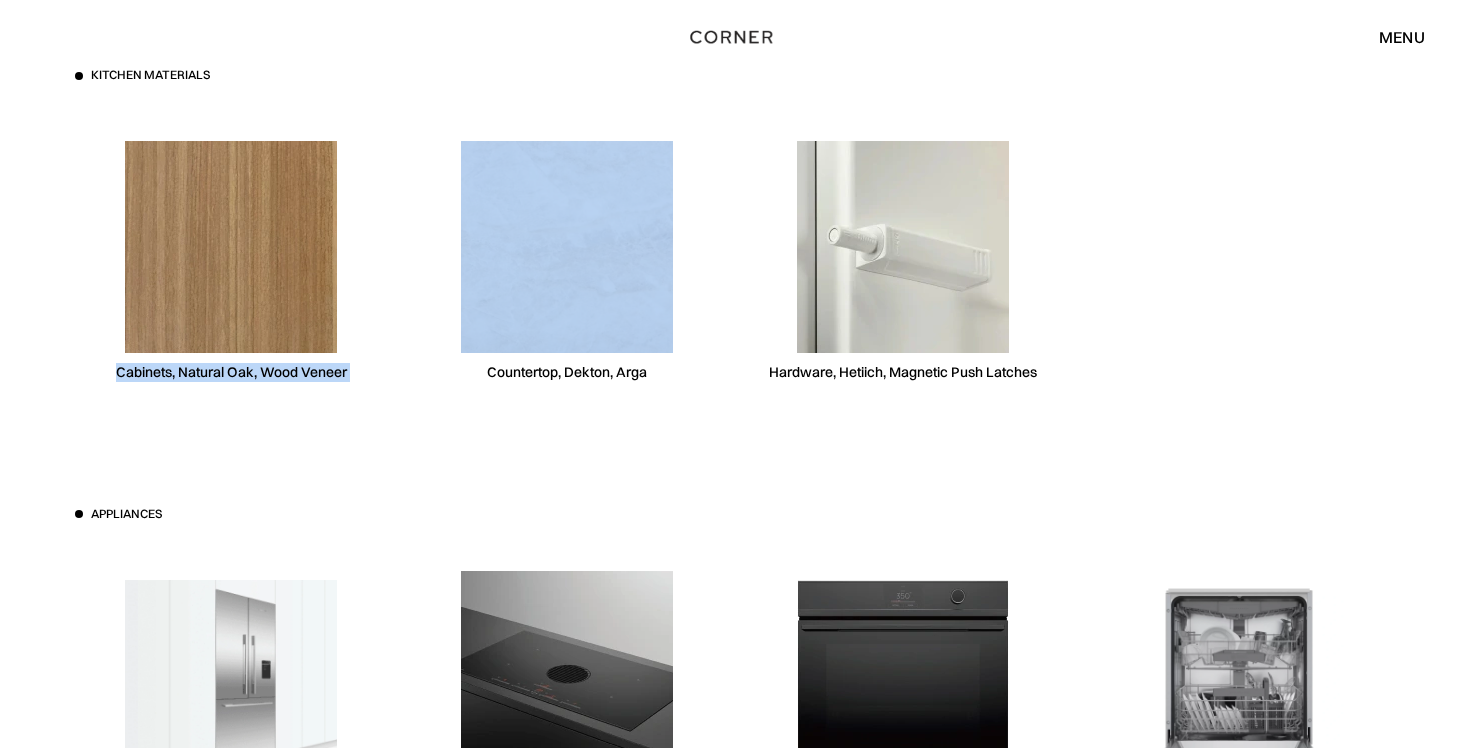 click on "Cabinets, Natural Oak, Wood Veneer" at bounding box center [231, 372] 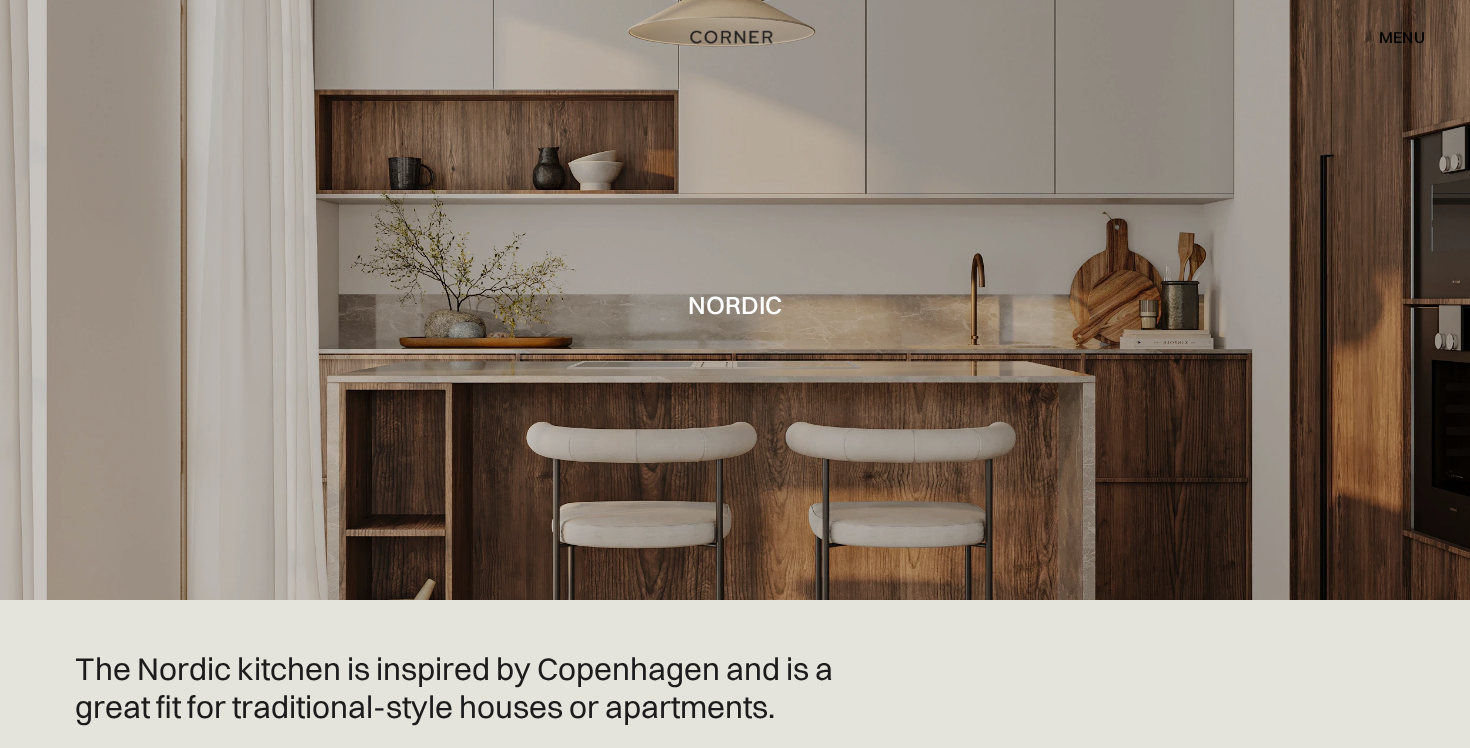 scroll, scrollTop: 0, scrollLeft: 0, axis: both 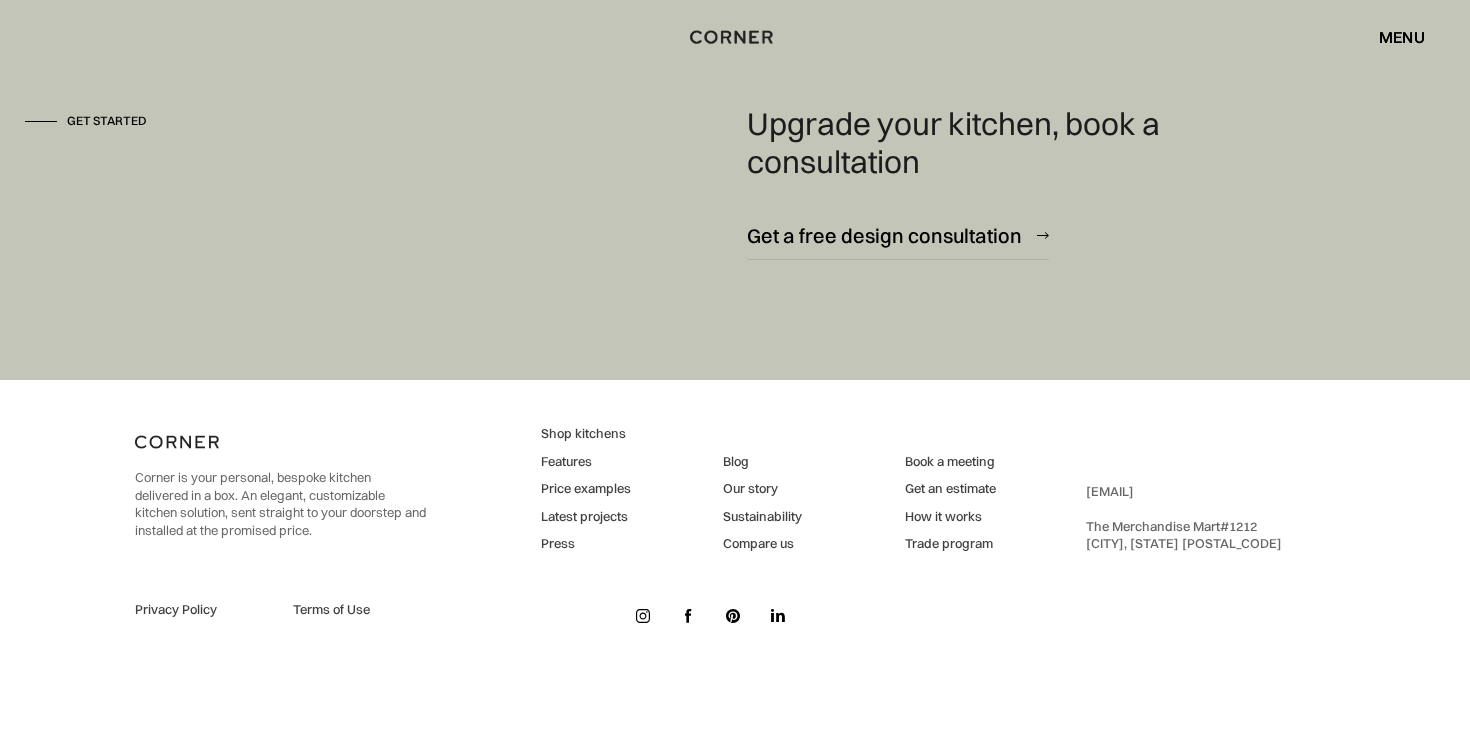 click on "Price examples" at bounding box center [586, 489] 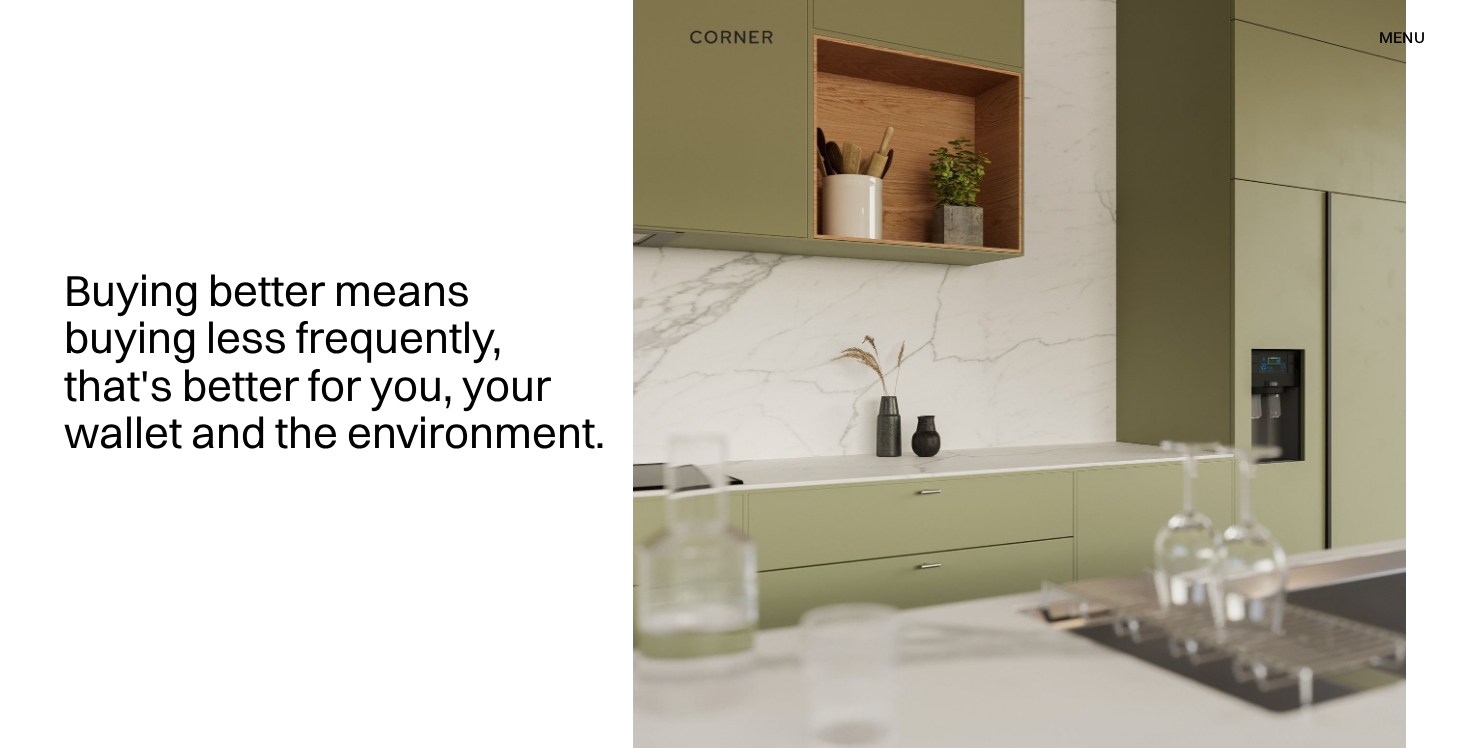 scroll, scrollTop: 0, scrollLeft: 0, axis: both 